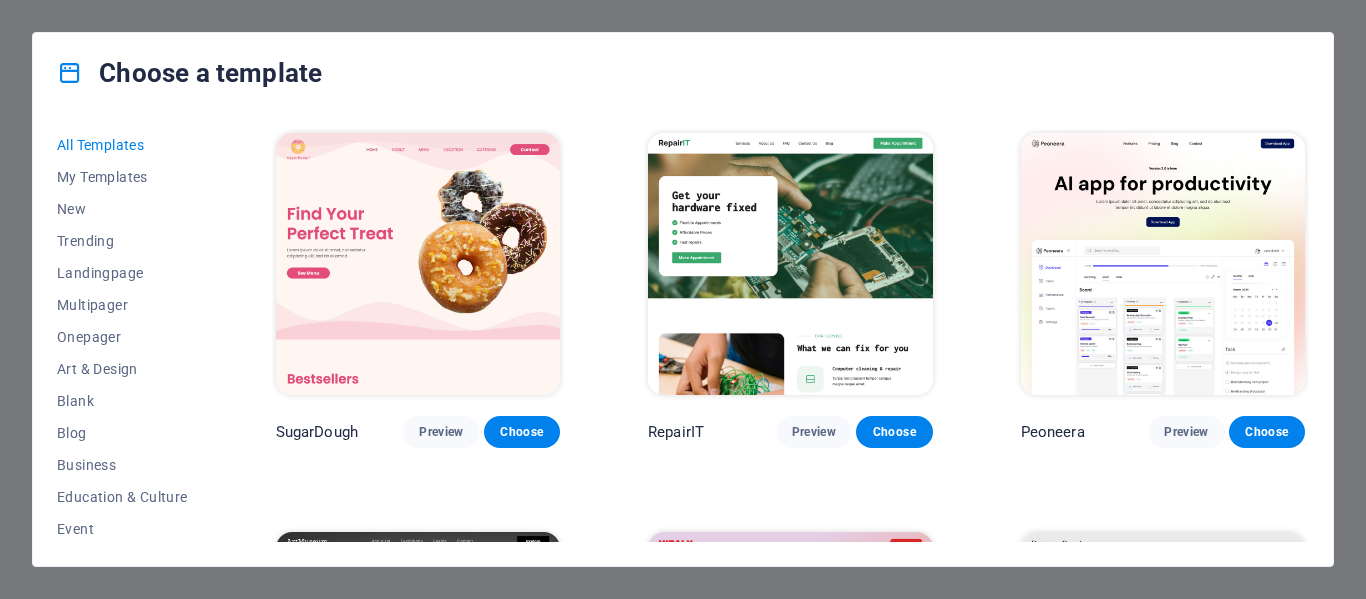scroll, scrollTop: 0, scrollLeft: 0, axis: both 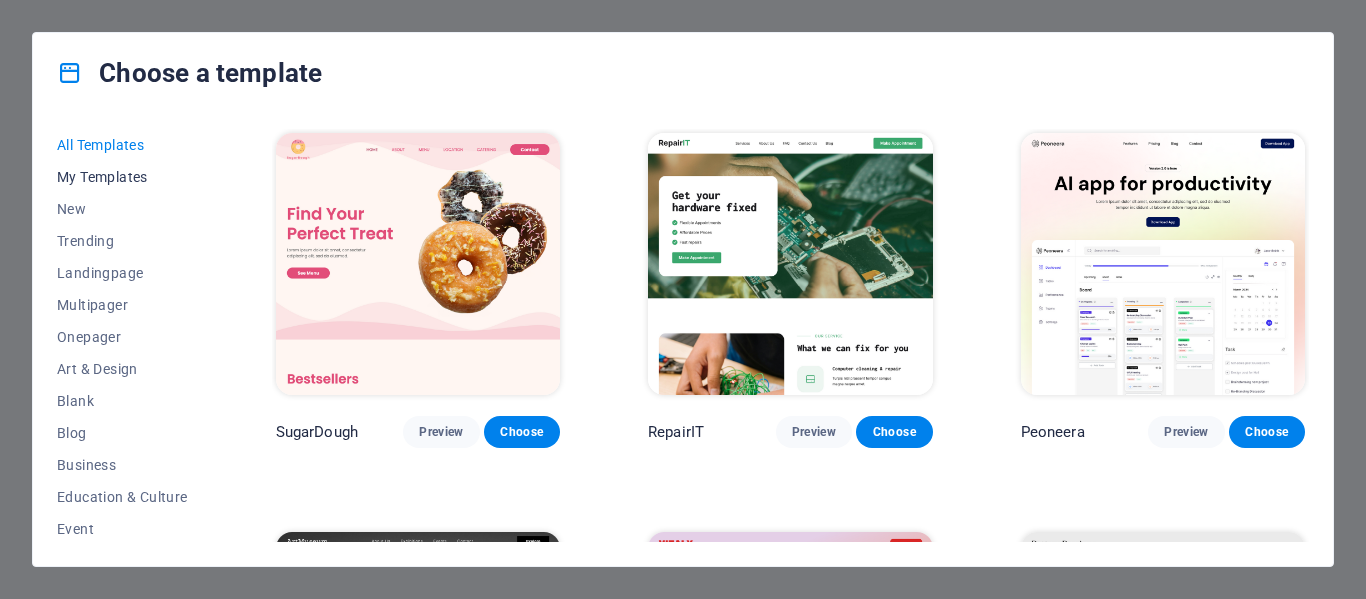 click on "My Templates" at bounding box center (122, 177) 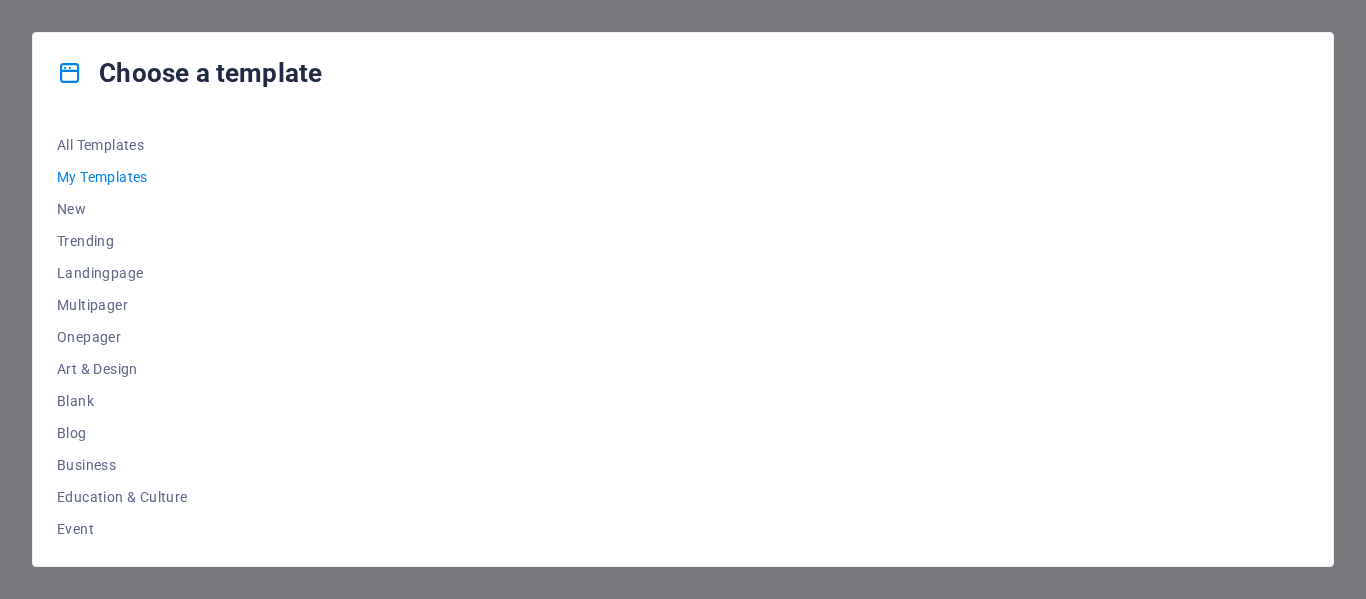 click on "Choose a template All Templates My Templates New Trending Landingpage Multipager Onepager Art & Design Blank Blog Business Education & Culture Event Gastronomy Health IT & Media Legal & Finance Non-Profit Performance Portfolio Services Shop Sports & Beauty Trades Travel Wireframe" at bounding box center (683, 299) 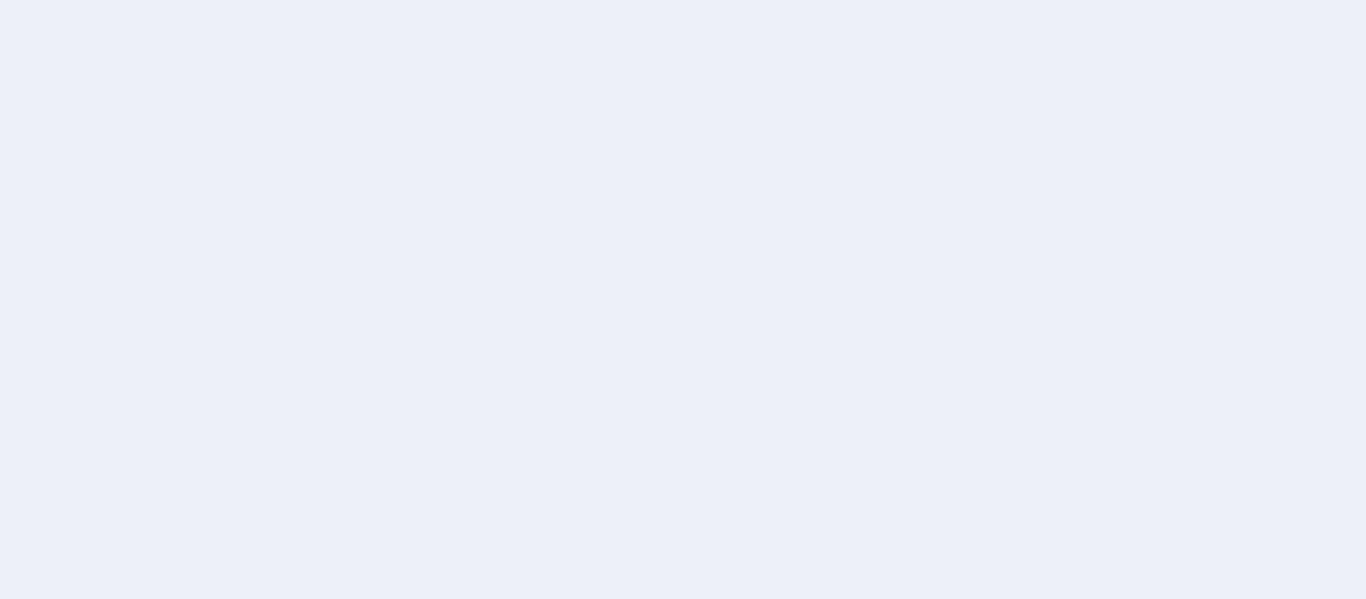 scroll, scrollTop: 0, scrollLeft: 0, axis: both 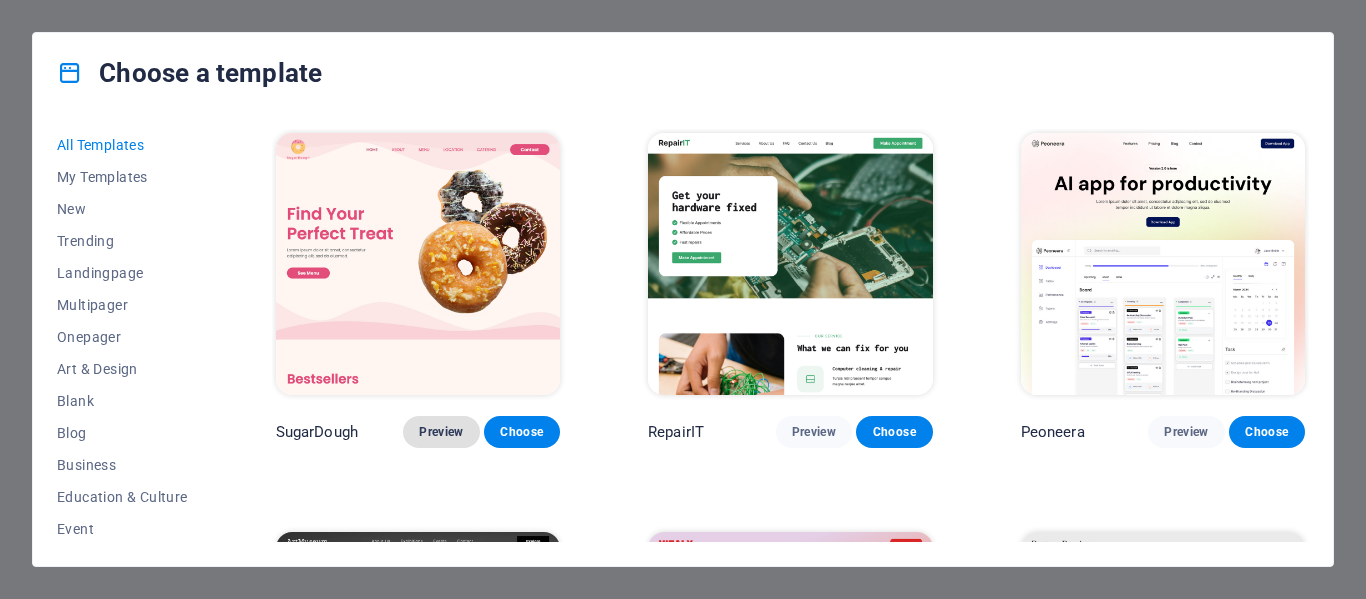 click on "Preview" at bounding box center [441, 432] 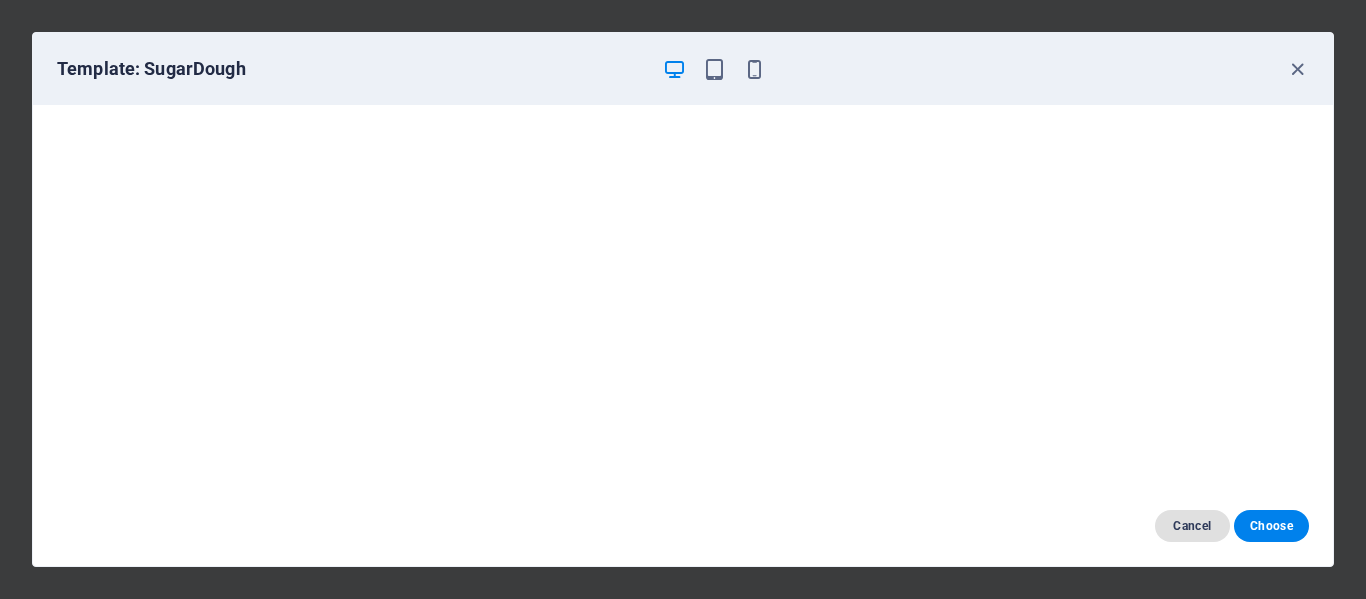 click on "Cancel" at bounding box center (1192, 526) 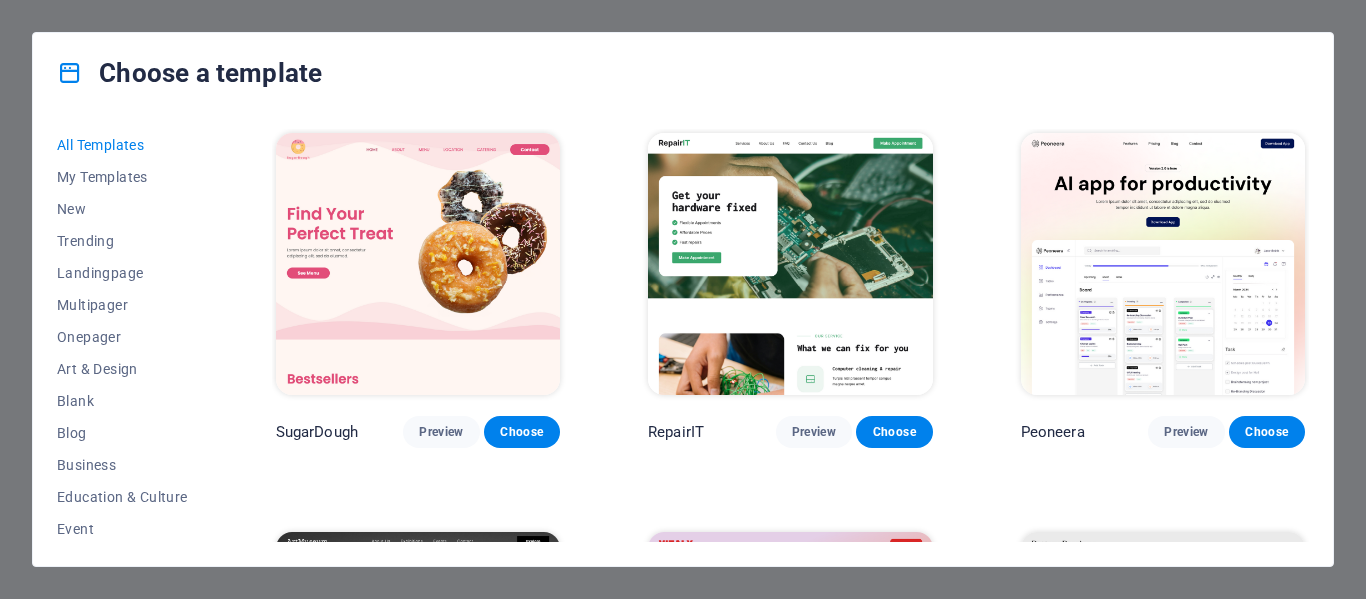 drag, startPoint x: 209, startPoint y: 243, endPoint x: 211, endPoint y: 314, distance: 71.02816 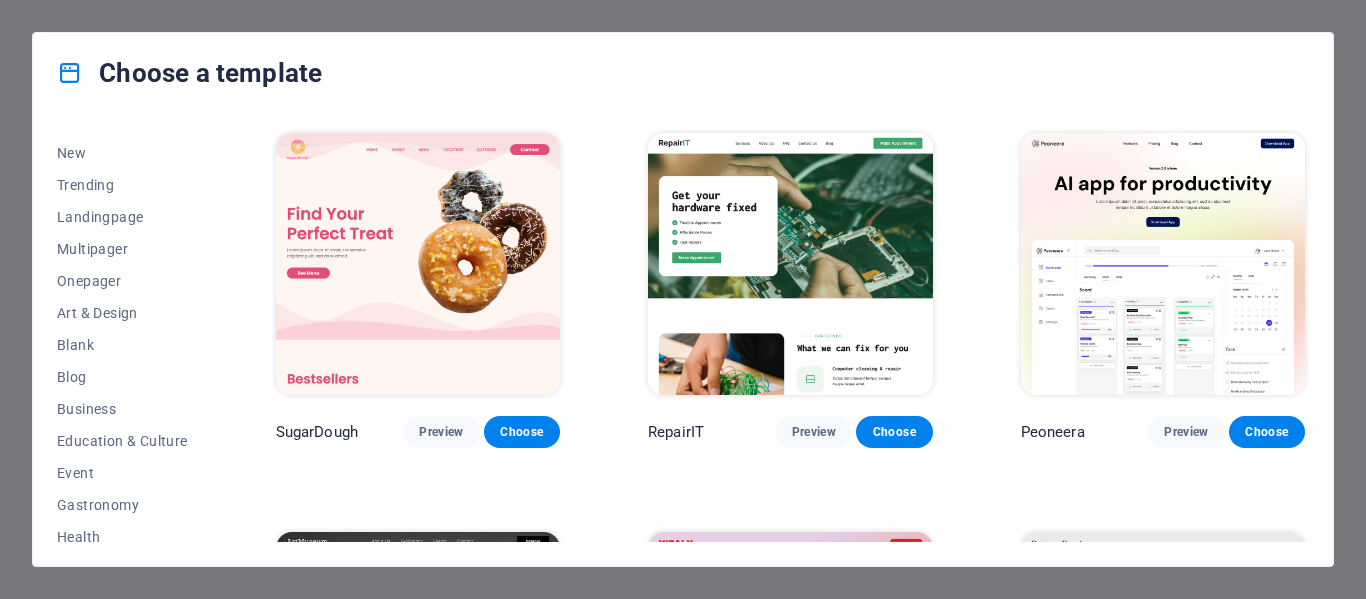 scroll, scrollTop: 19, scrollLeft: 0, axis: vertical 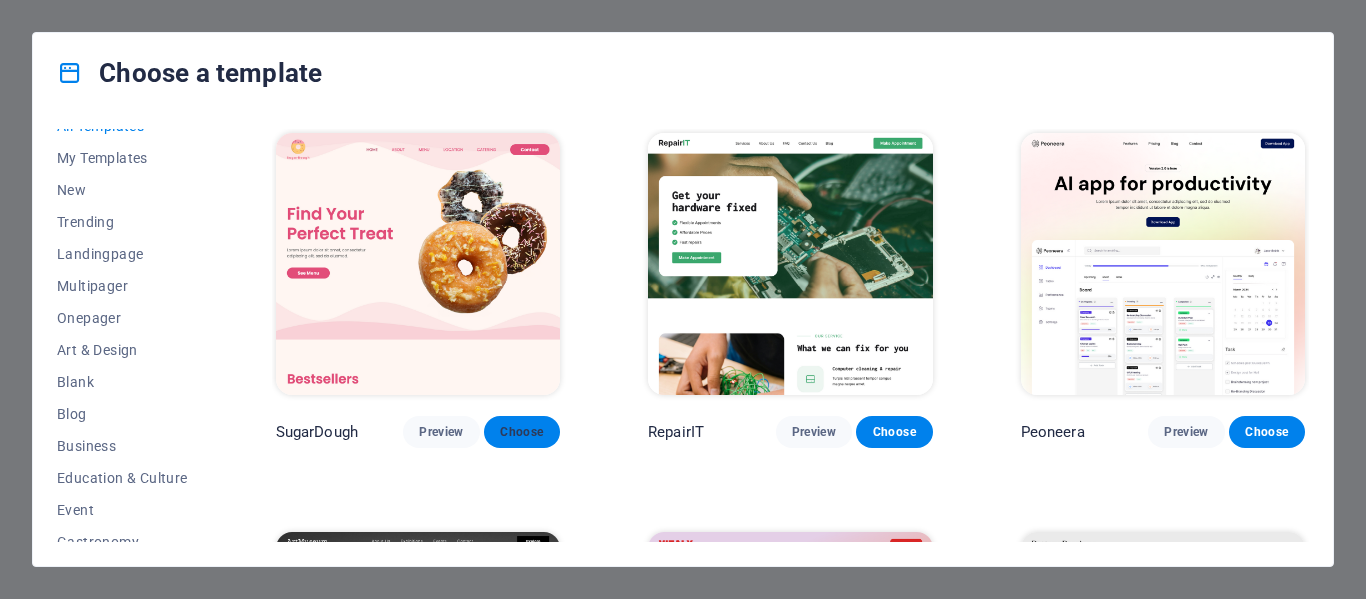 click on "Choose" at bounding box center [522, 432] 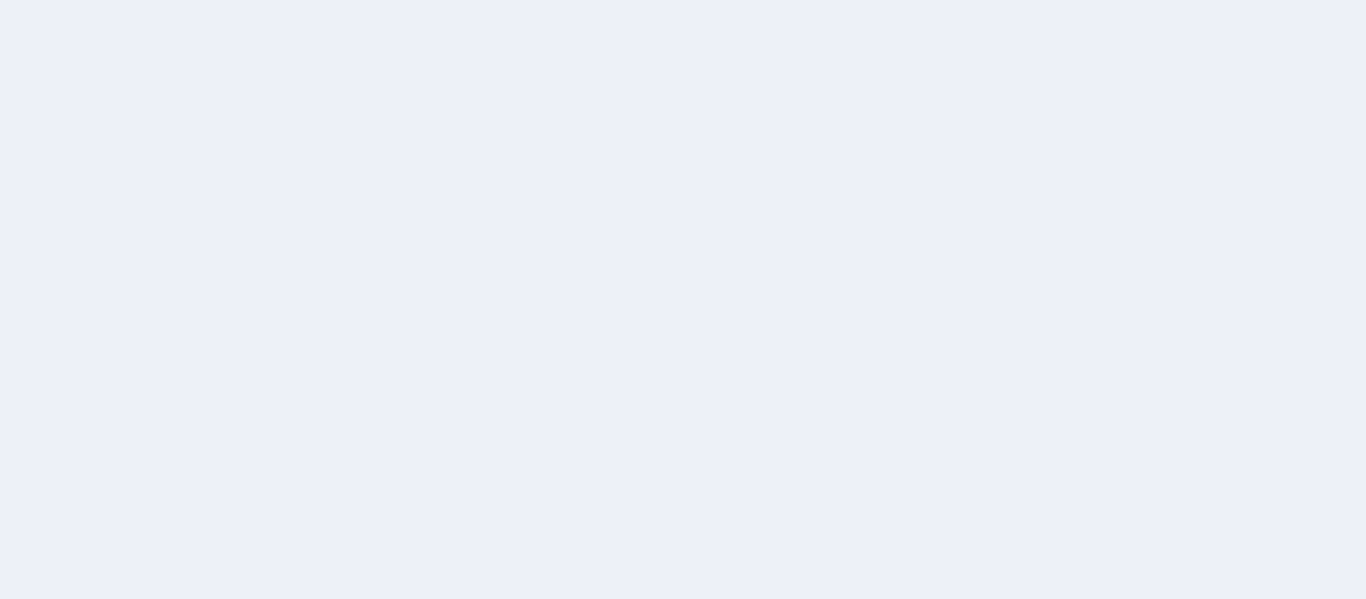scroll, scrollTop: 0, scrollLeft: 0, axis: both 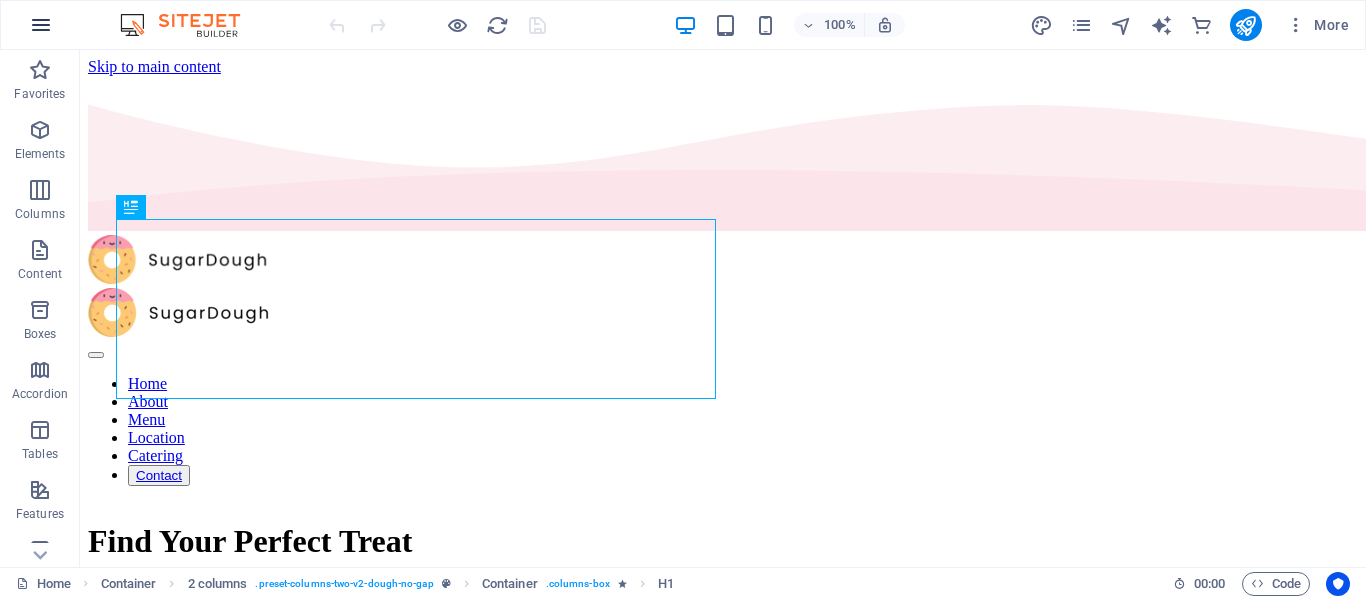 click at bounding box center (41, 25) 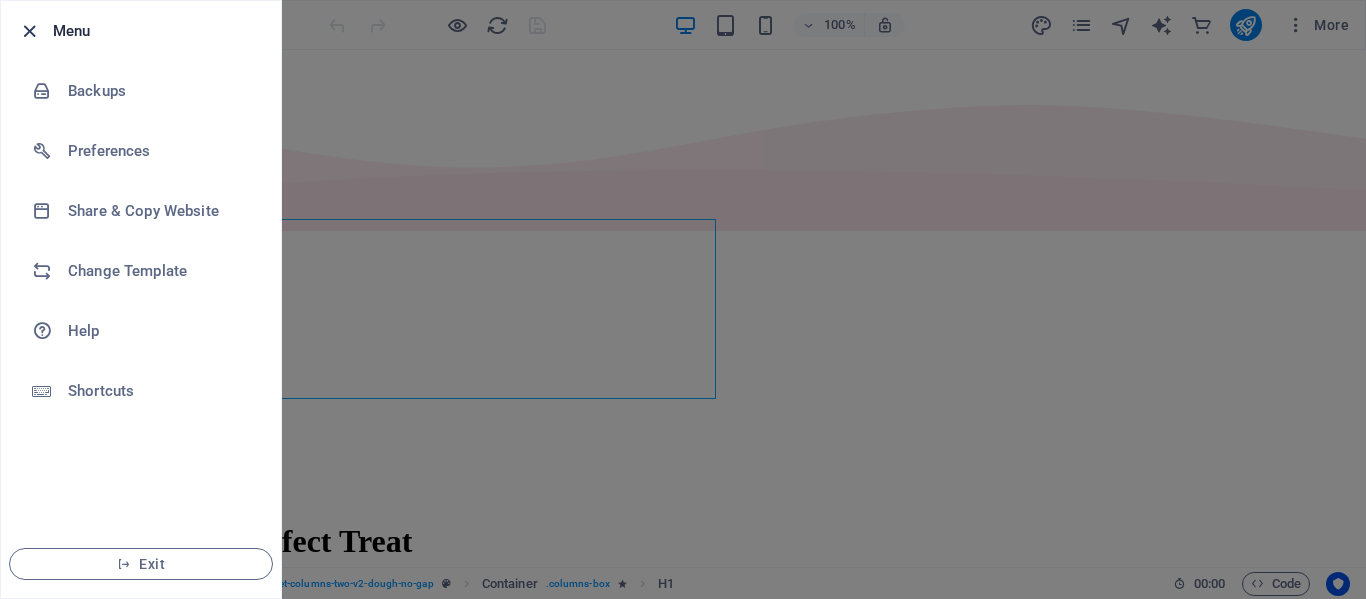 click at bounding box center [29, 31] 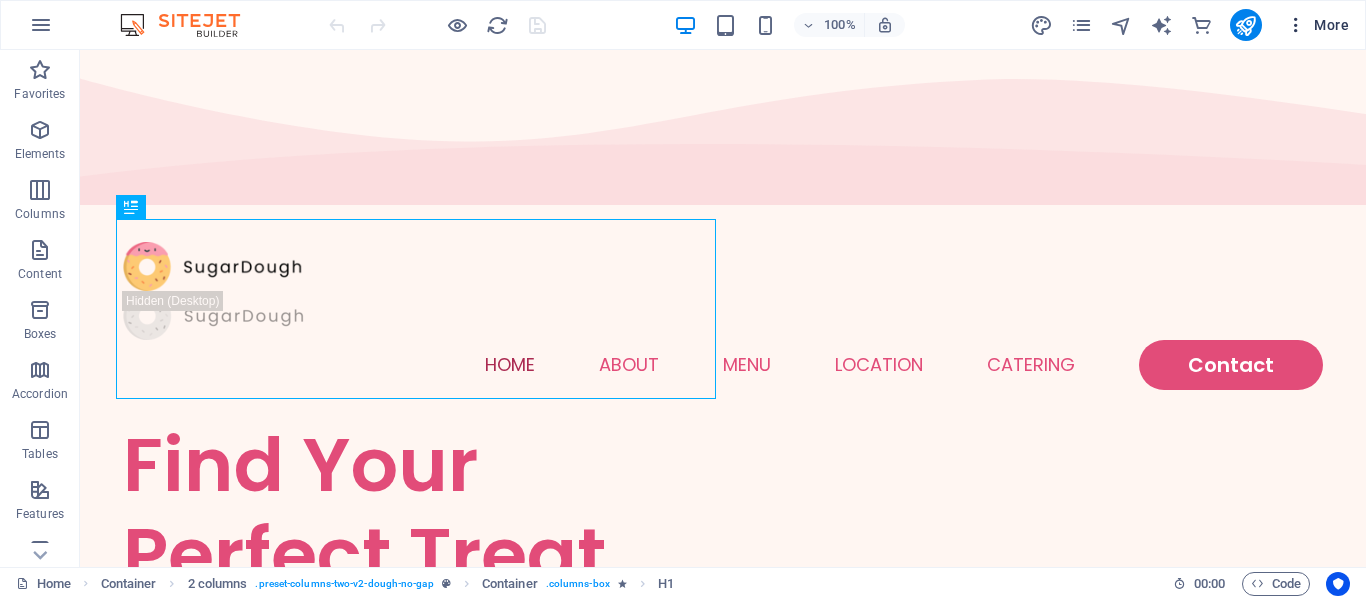 click at bounding box center [1296, 25] 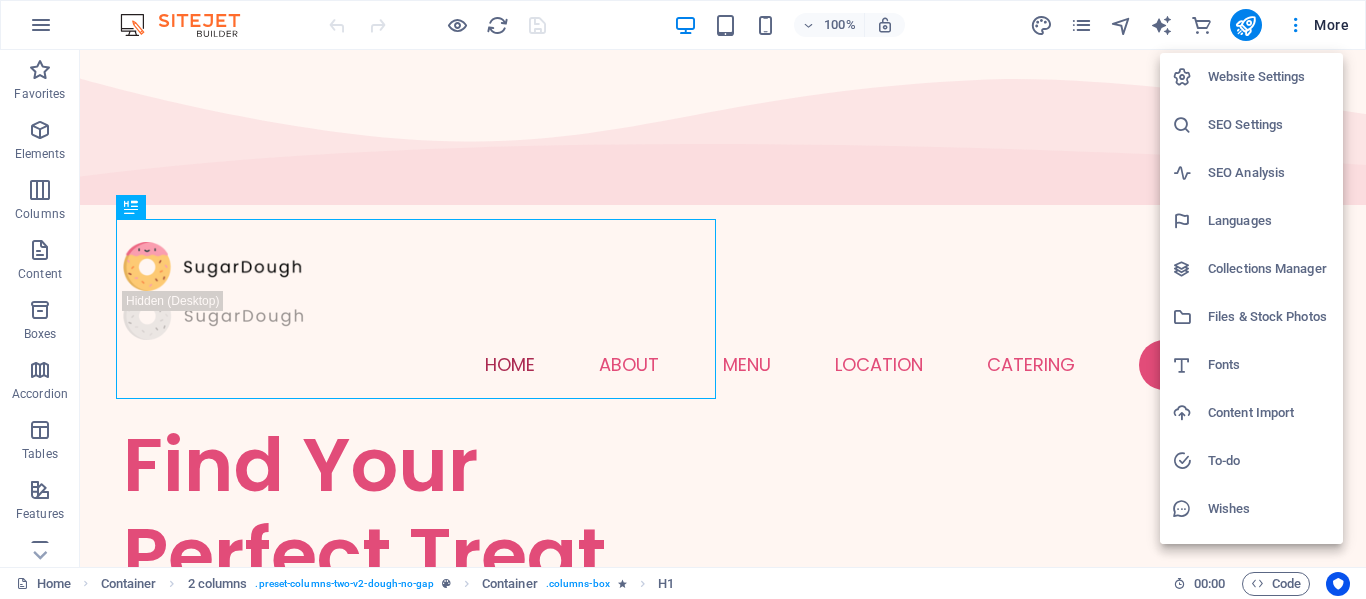 click at bounding box center (683, 299) 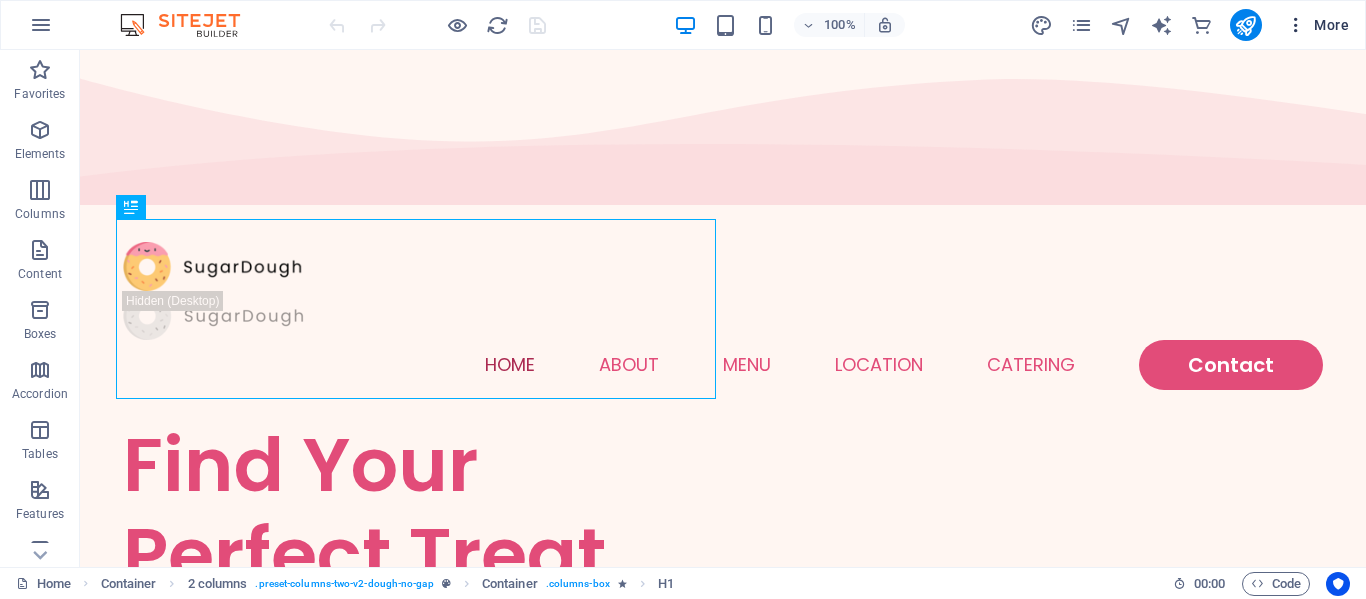 click on "More" at bounding box center [1317, 25] 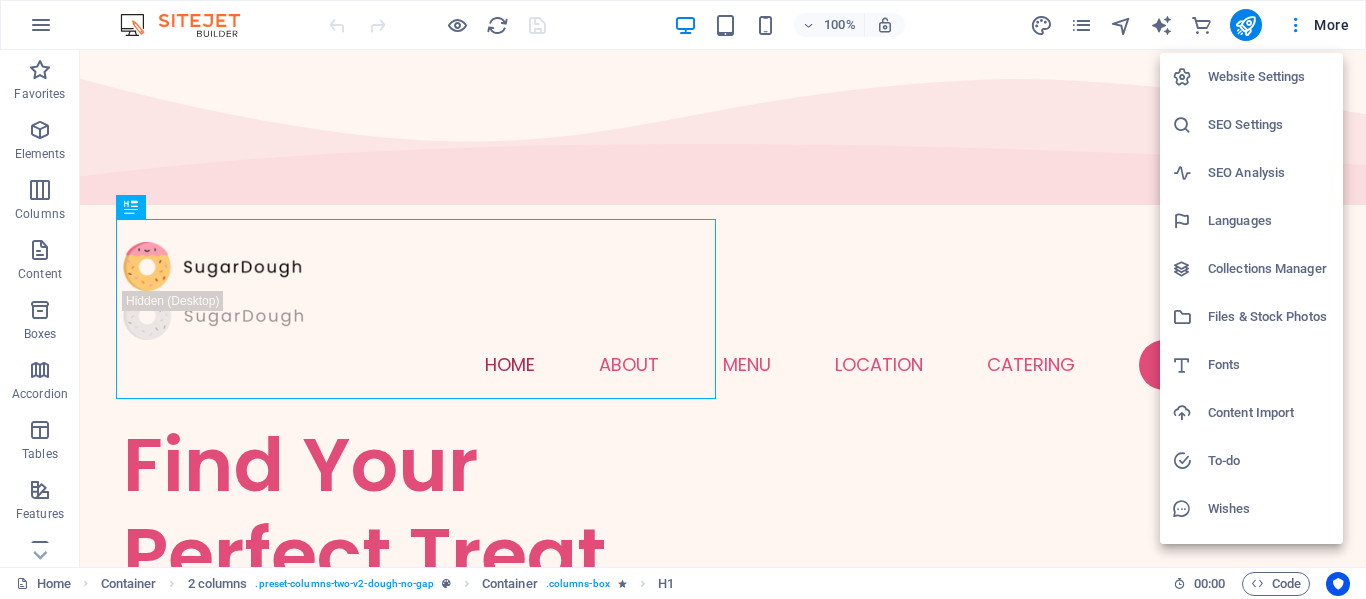 click at bounding box center [683, 299] 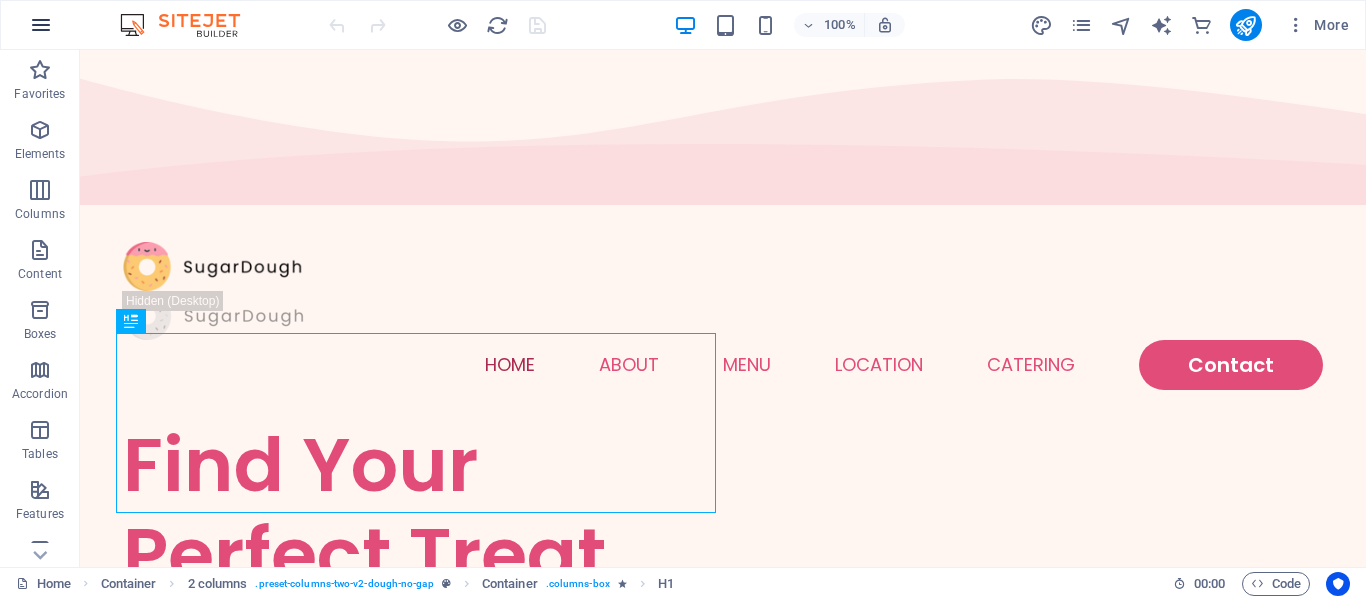 click at bounding box center (41, 25) 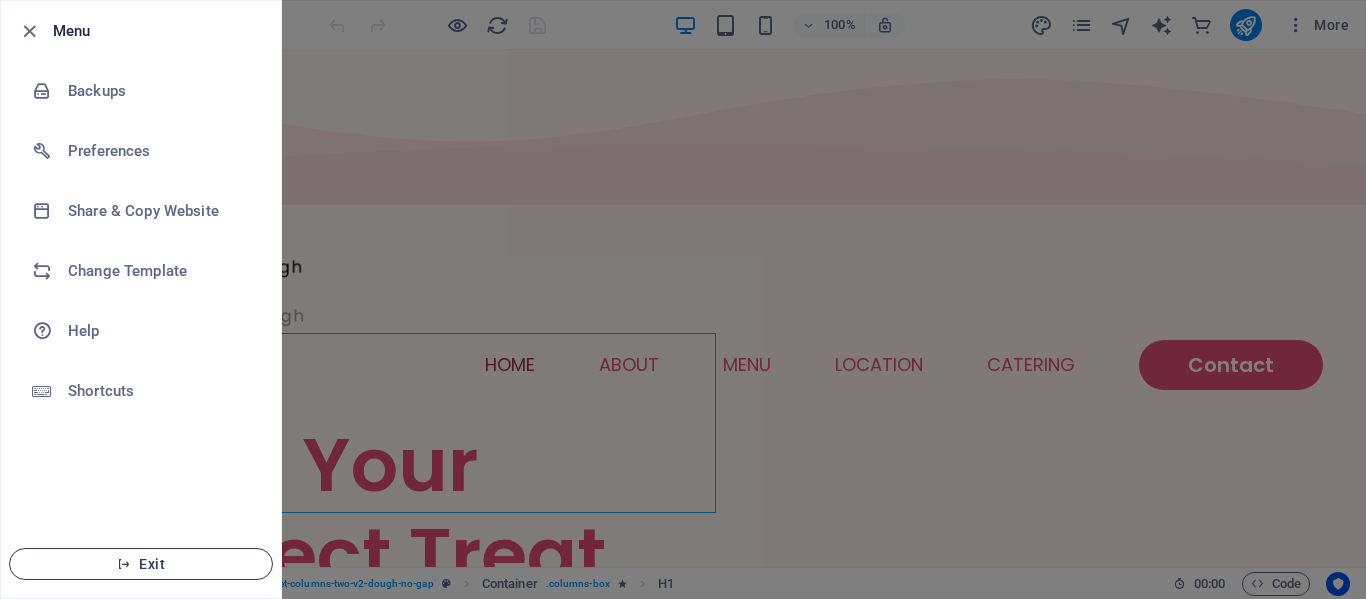click on "Exit" at bounding box center (141, 564) 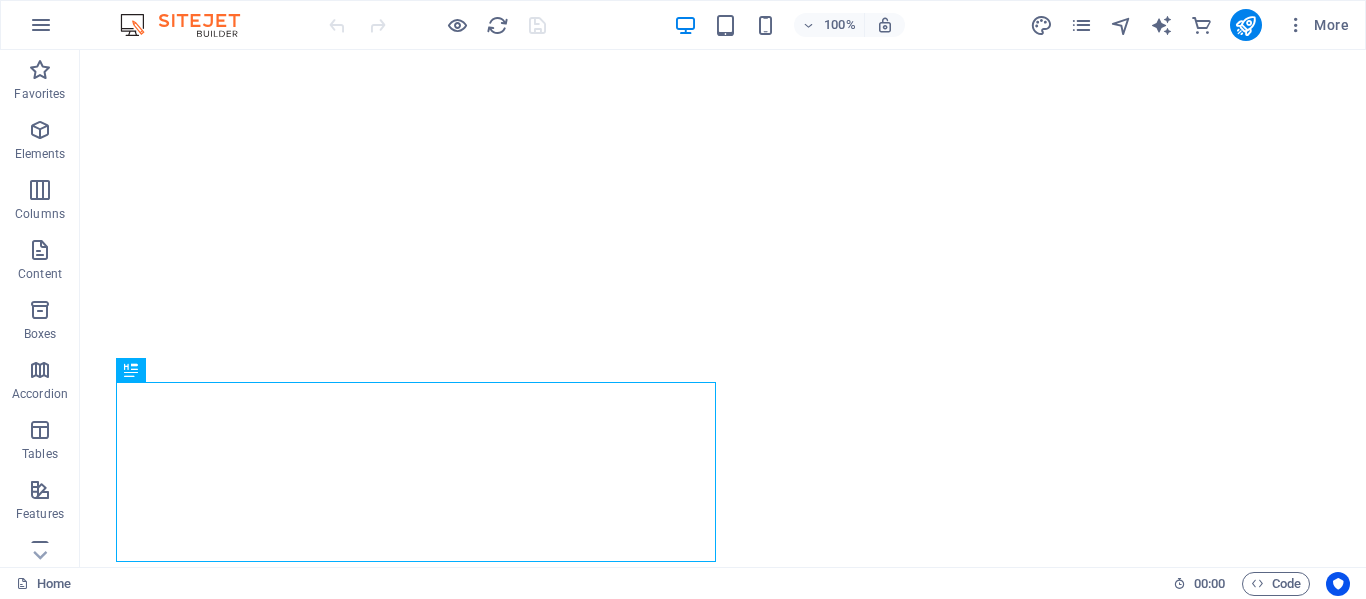 scroll, scrollTop: 0, scrollLeft: 0, axis: both 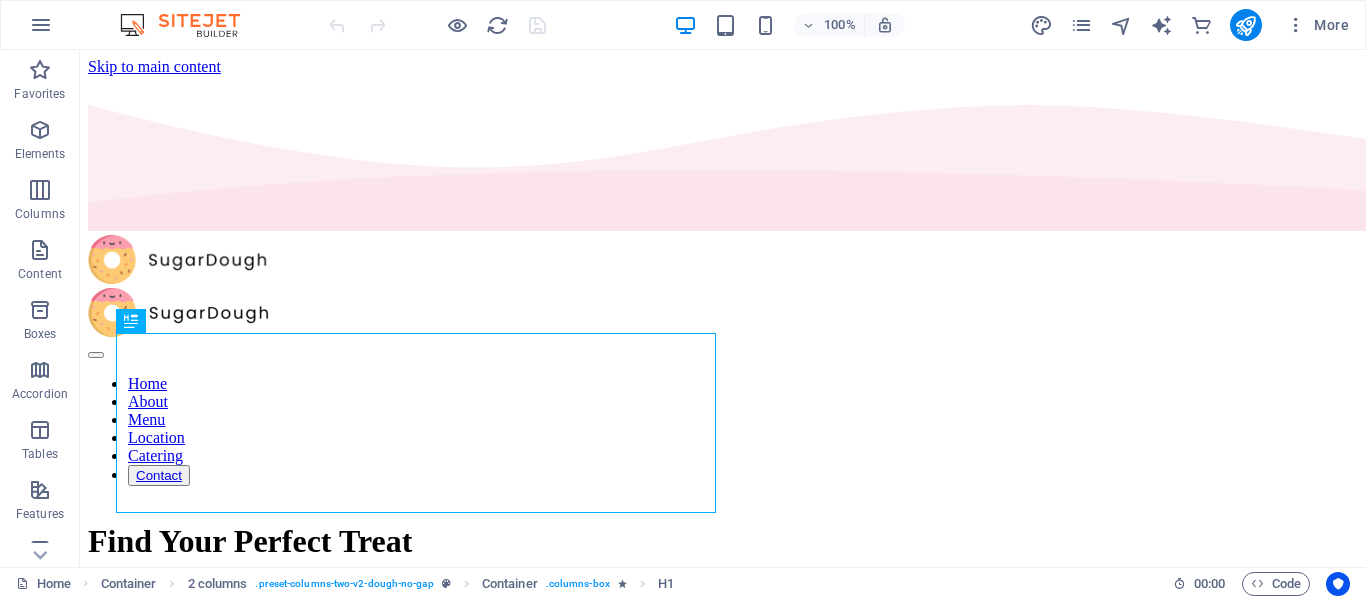 click at bounding box center (190, 25) 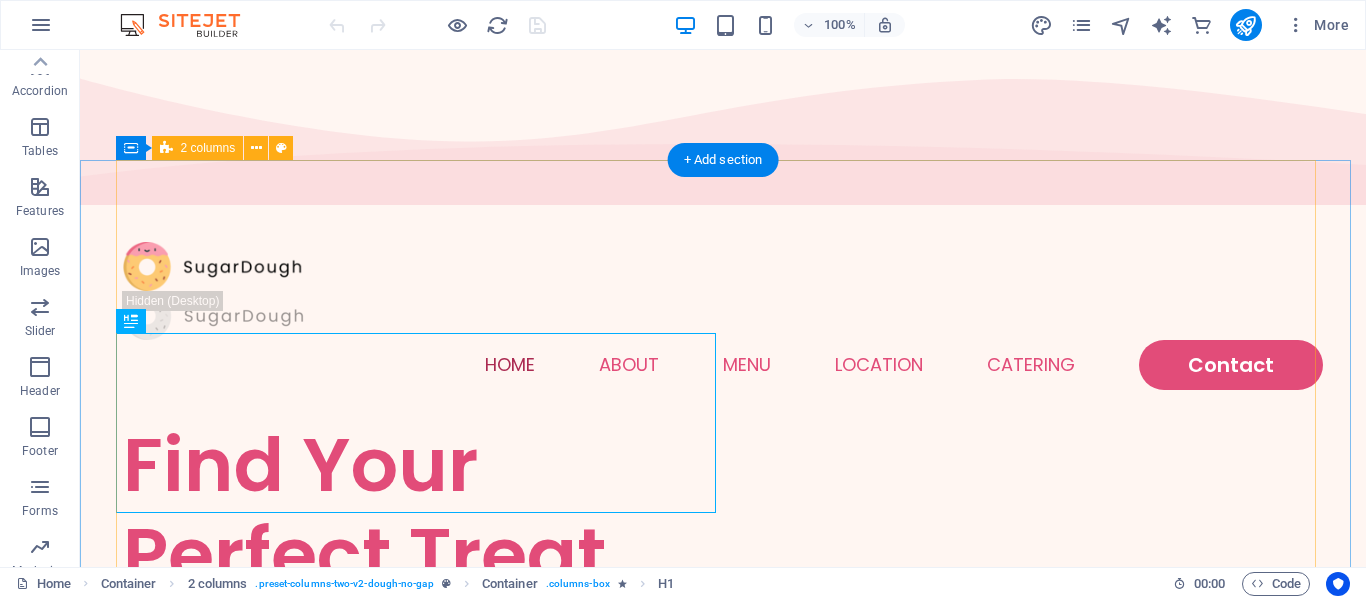 scroll, scrollTop: 0, scrollLeft: 0, axis: both 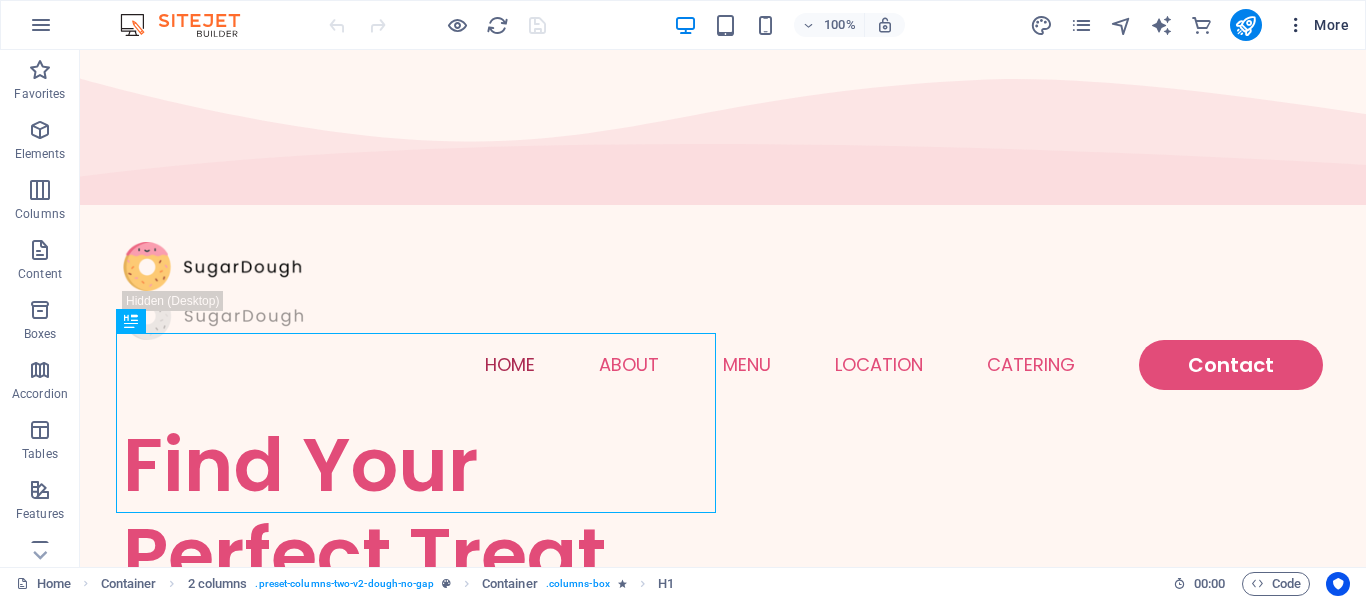 click at bounding box center (1296, 25) 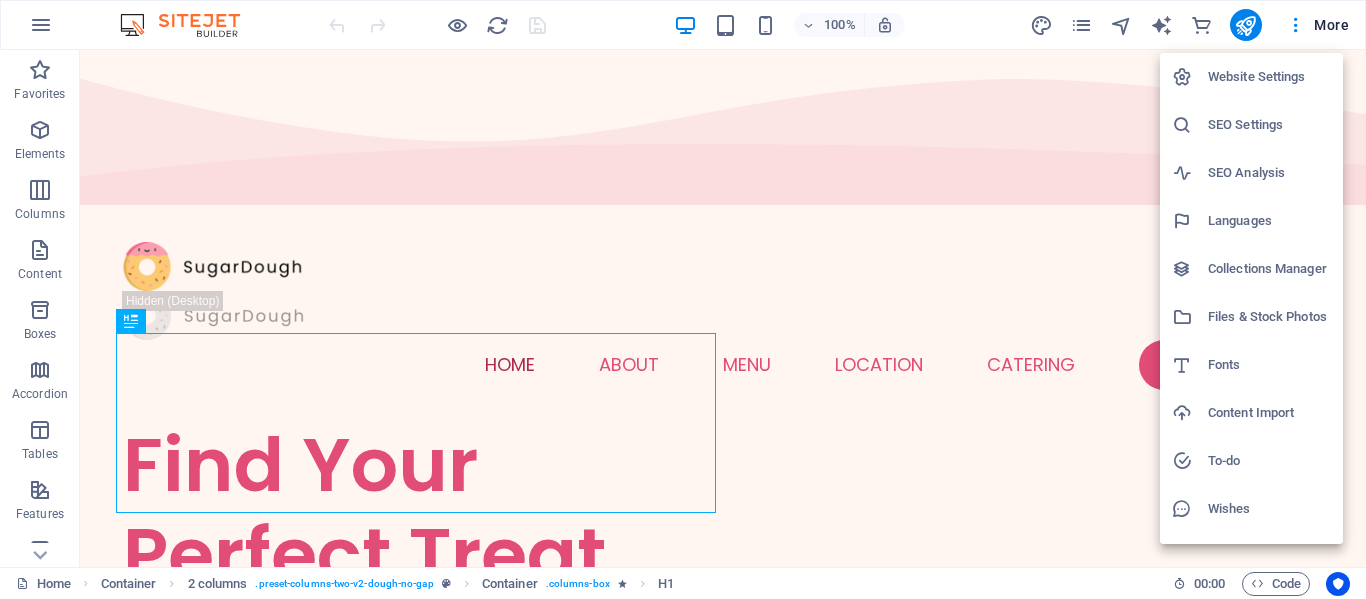 click at bounding box center [683, 299] 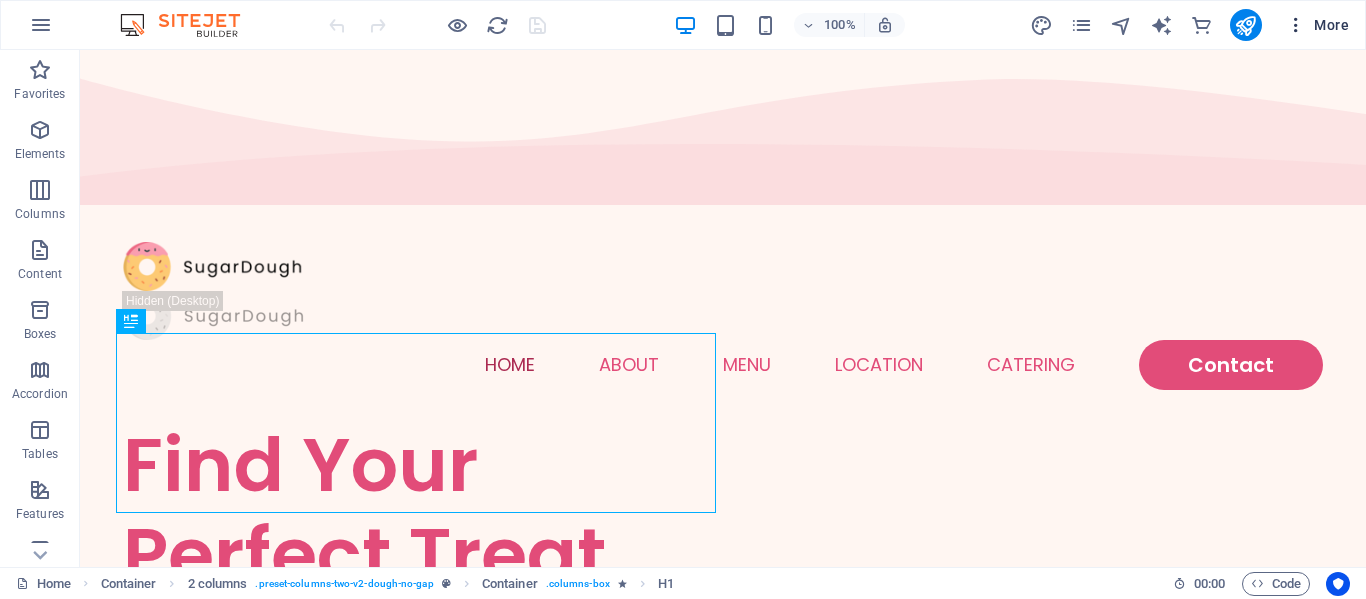 click on "More" at bounding box center [1317, 25] 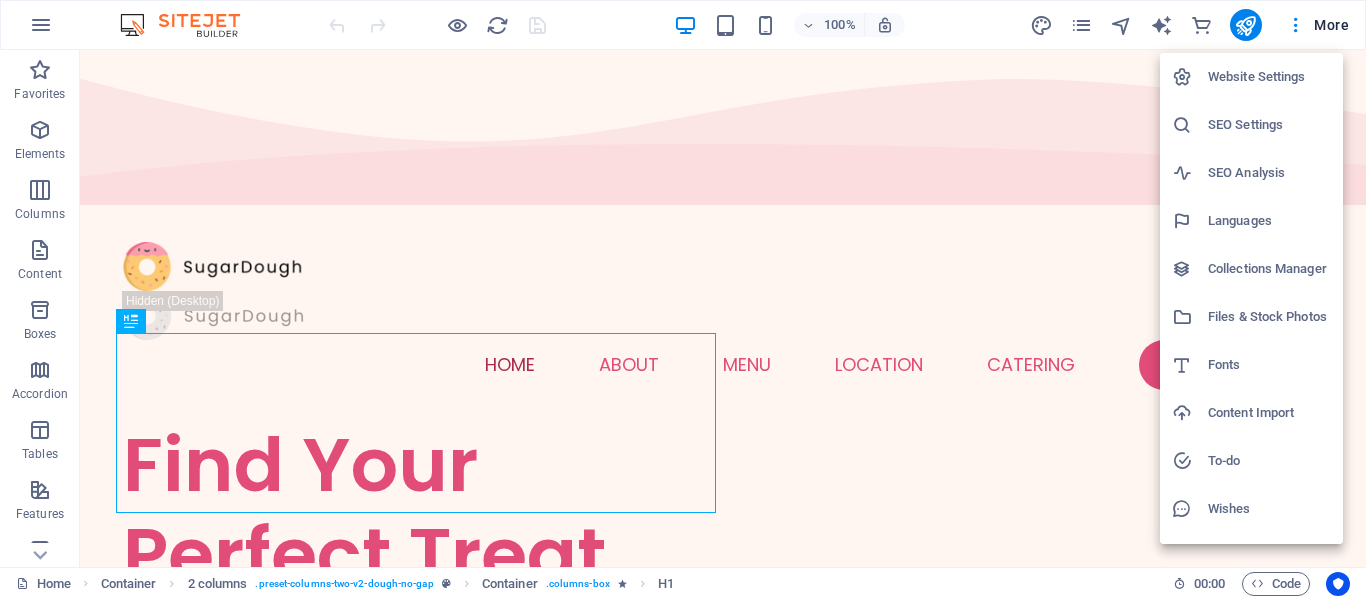click on "Website Settings" at bounding box center [1269, 77] 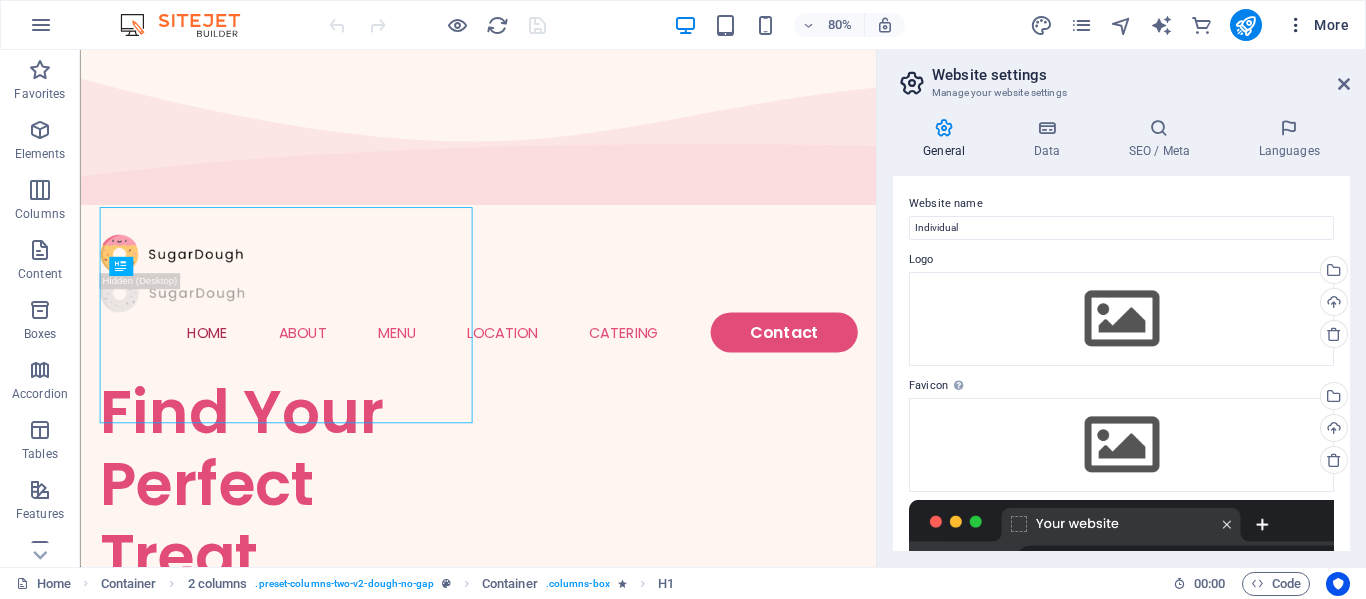 click at bounding box center [1296, 25] 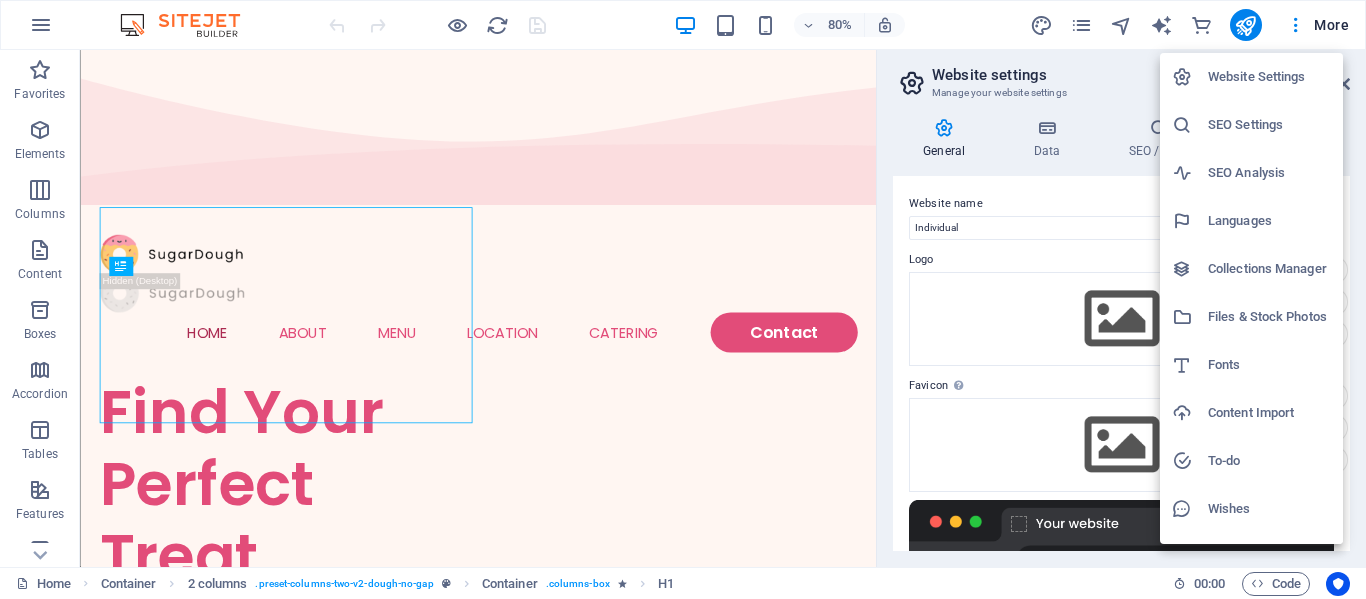 click at bounding box center [683, 299] 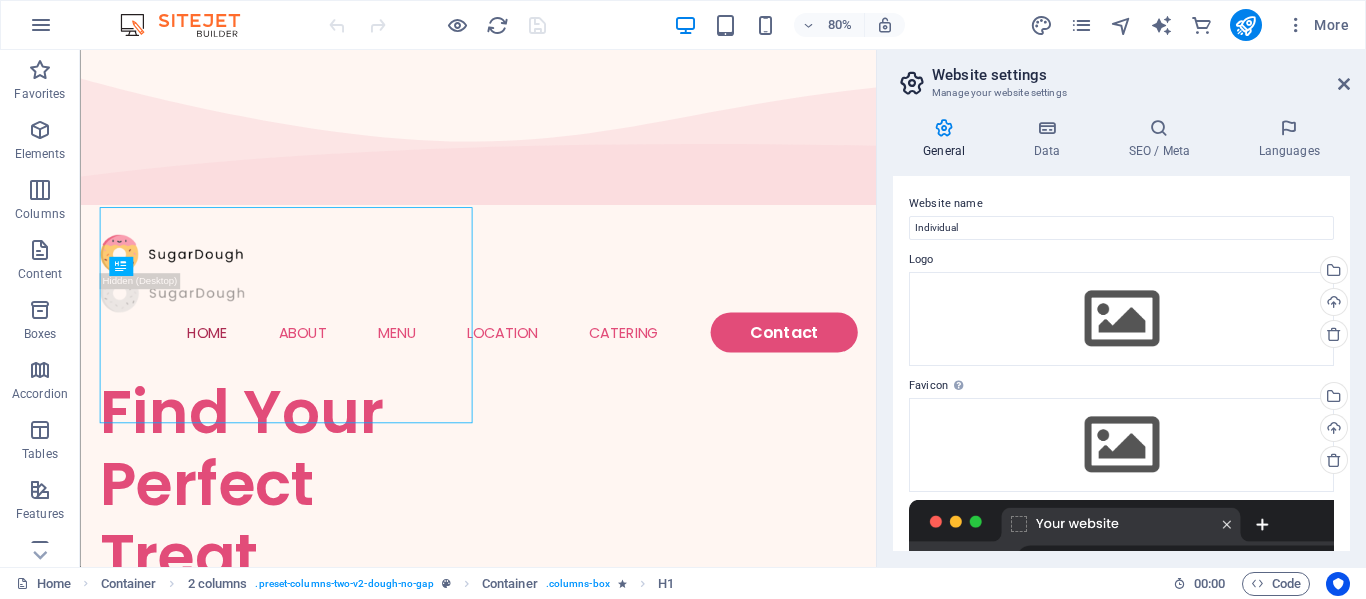 click at bounding box center (41, 25) 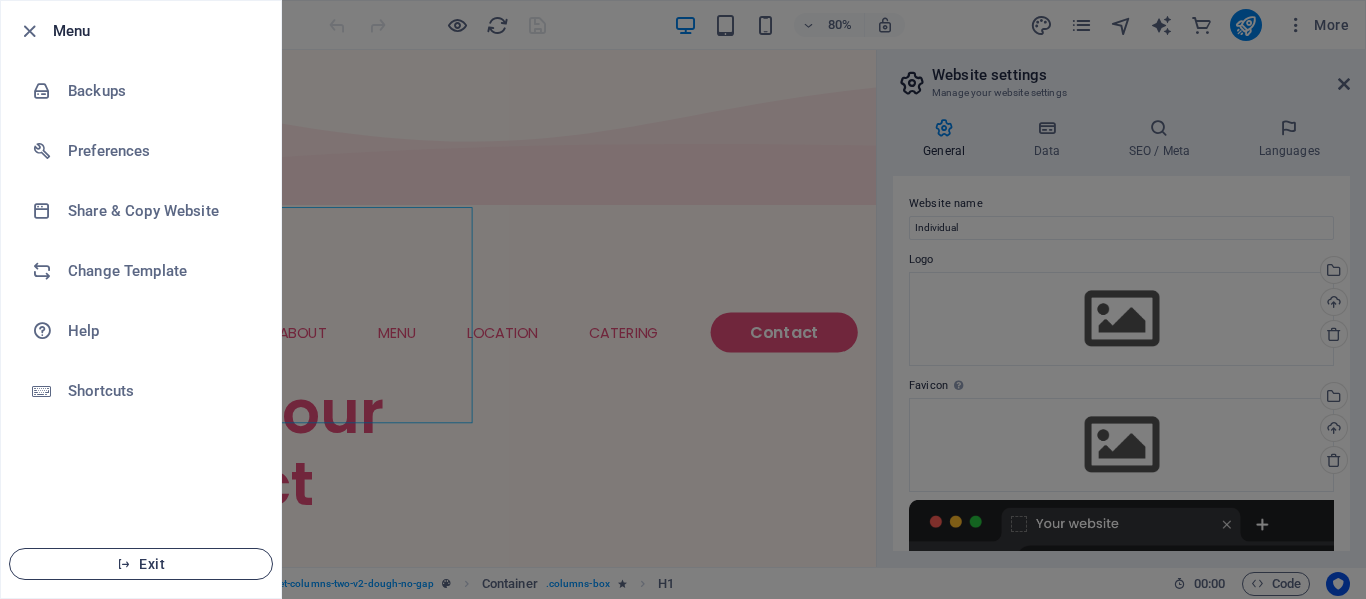 click on "Exit" at bounding box center [141, 564] 